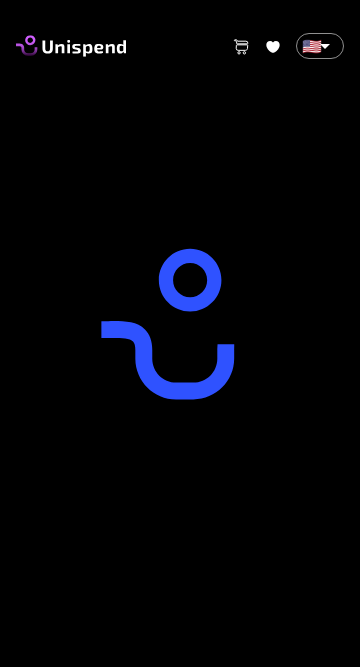 scroll, scrollTop: 0, scrollLeft: 0, axis: both 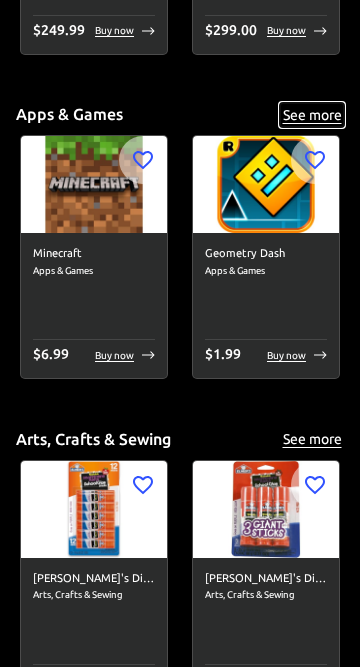 click on "See more" at bounding box center [312, 115] 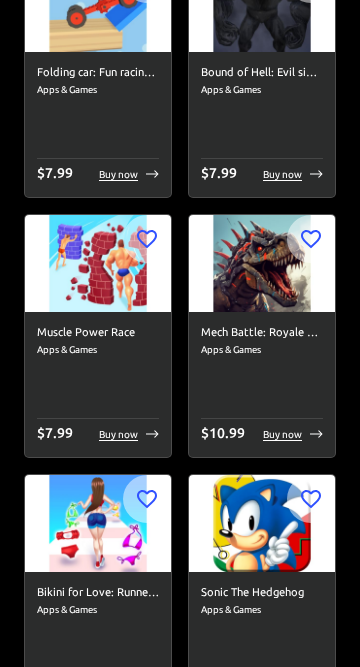 scroll, scrollTop: 0, scrollLeft: 0, axis: both 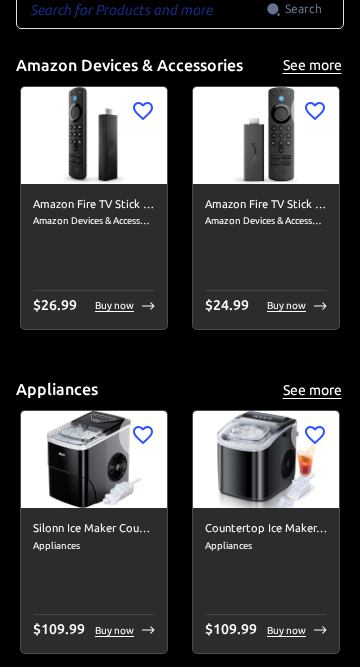 click at bounding box center [141, 9] 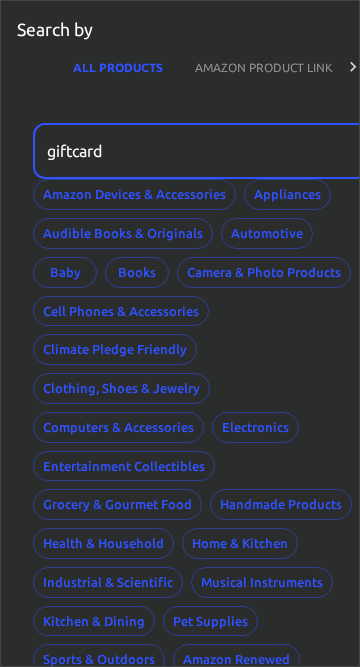 type on "giftcard" 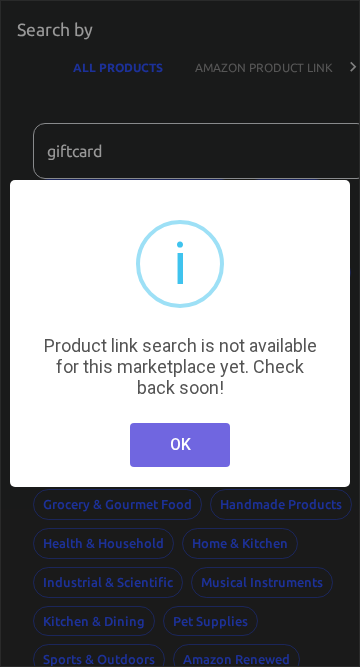 click on "OK" at bounding box center [180, 445] 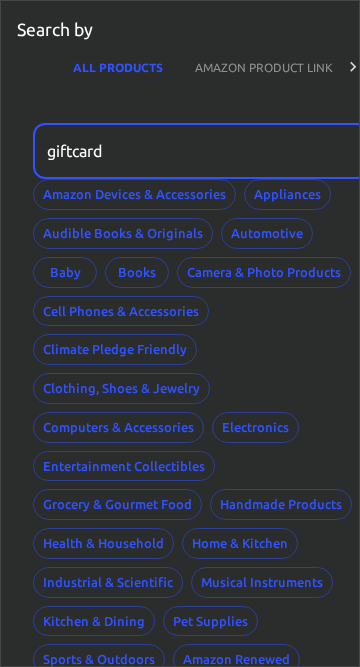 scroll, scrollTop: 0, scrollLeft: 42, axis: horizontal 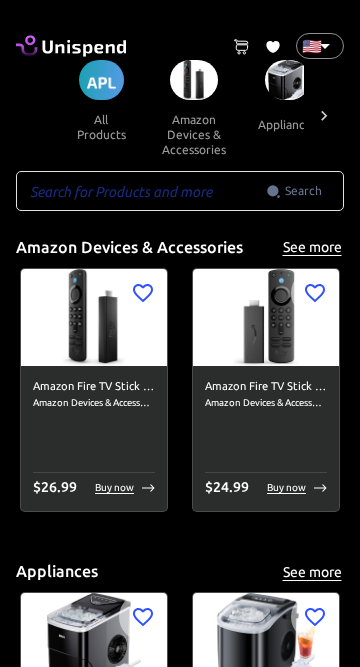click 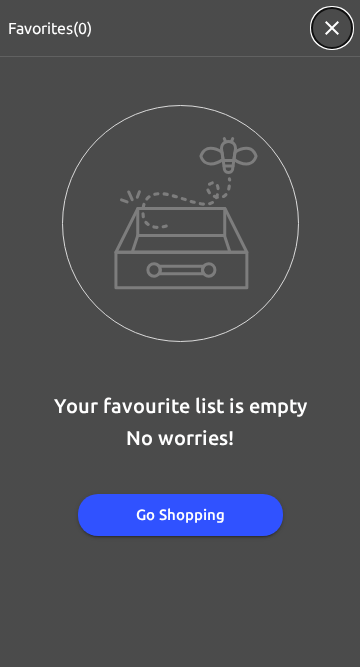 click 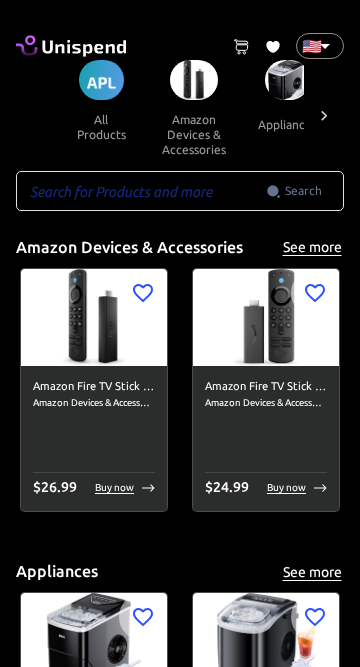 click on "0 Cart 0 Favorites 🇺🇸 US ​ all products amazon devices & accessories appliances audible books & originals automotive baby books camera & photo products cell phones & accessories climate pledge friendly clothing, shoes & jewelry computers & accessories electronics entertainment collectibles grocery & gourmet food handmade products health & household home & kitchen industrial & scientific musical instruments kitchen & dining pet supplies sports & outdoors amazon renewed apps & games arts, crafts & sewing beauty & personal care cds & vinyl mobile money fashion airtime swap crypto ​ Search ​ Amazon Devices & Accessories See more Amazon Fire TV Stick 4K Max streaming device, Wi-Fi 6, Alexa Voice Remote (includes TV controls)   Amazon Devices & Accessories $ 26.99 Buy now Amazon Fire TV Stick with Alexa Voice Remote (includes TV controls), free &amp; live TV without cable or satellite, HD streaming device   Amazon Devices & Accessories $ 24.99 Buy now Appliances See more   Appliances $ 109.99 Buy now" at bounding box center (180, 4962) 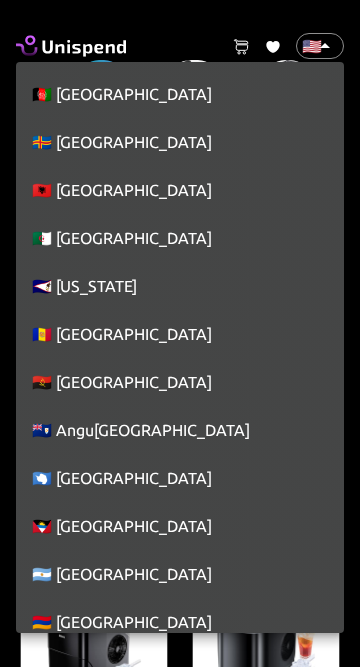 scroll, scrollTop: 10930, scrollLeft: 0, axis: vertical 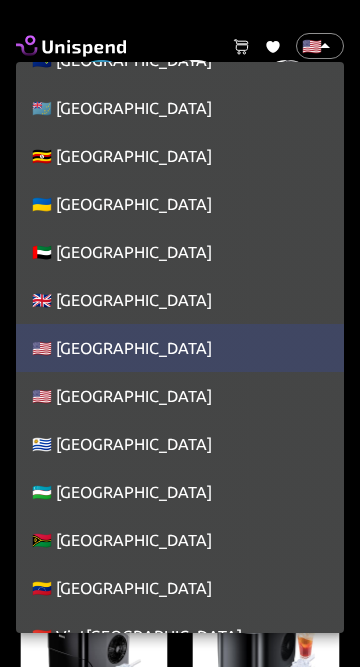 click on "🇺🇸 United States" at bounding box center (180, 348) 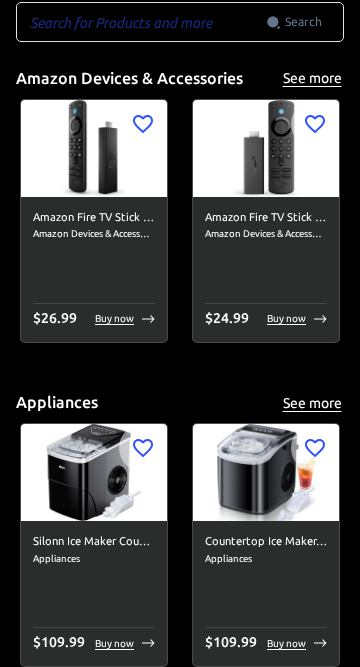 scroll, scrollTop: 0, scrollLeft: 0, axis: both 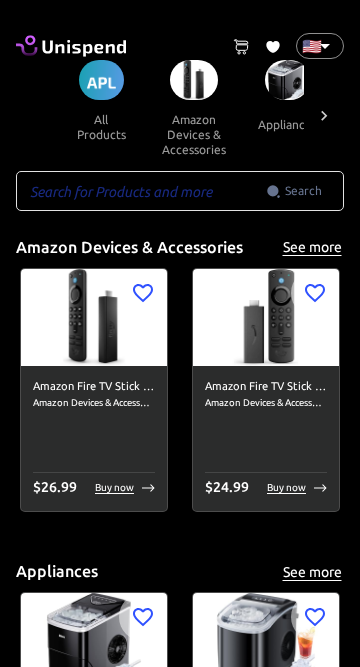 click at bounding box center [141, 191] 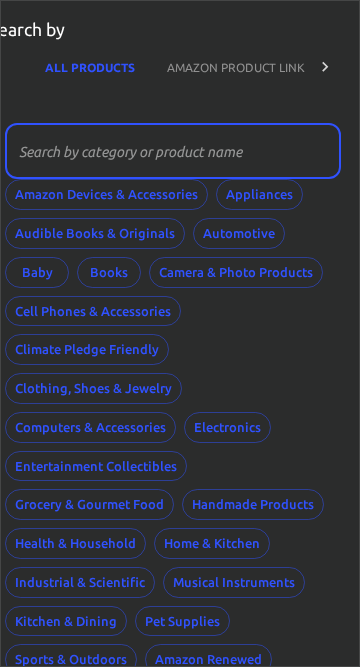 scroll, scrollTop: 0, scrollLeft: 26, axis: horizontal 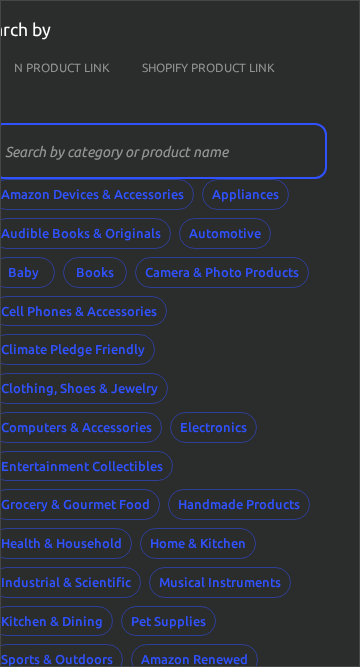 click on "AMAZON PRODUCT LINK" at bounding box center [41, 67] 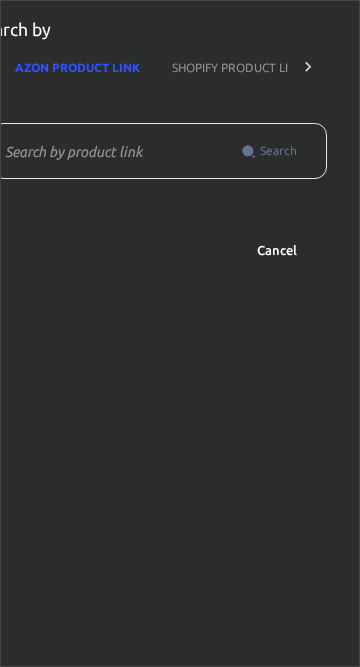 scroll, scrollTop: 0, scrollLeft: 129, axis: horizontal 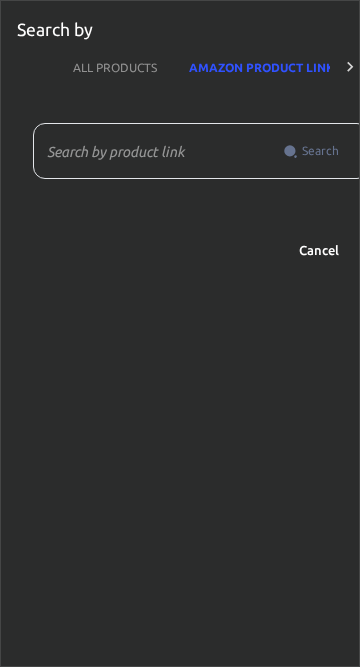 click on "ALL PRODUCTS" at bounding box center [115, 67] 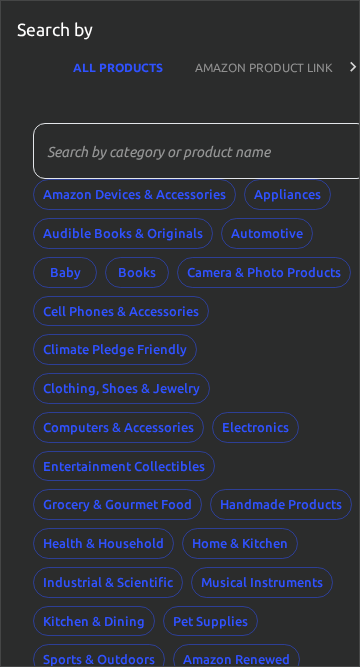 click at bounding box center [194, 151] 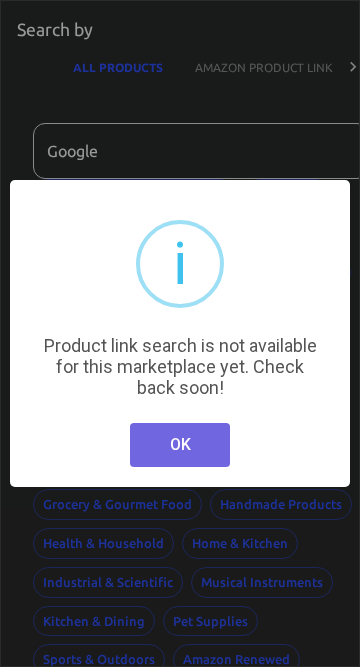 click on "OK" at bounding box center [180, 445] 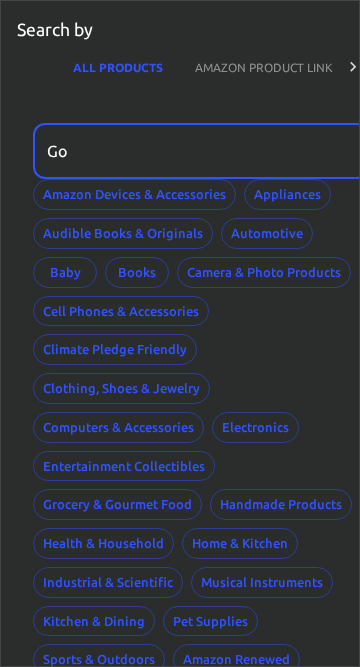 type on "G" 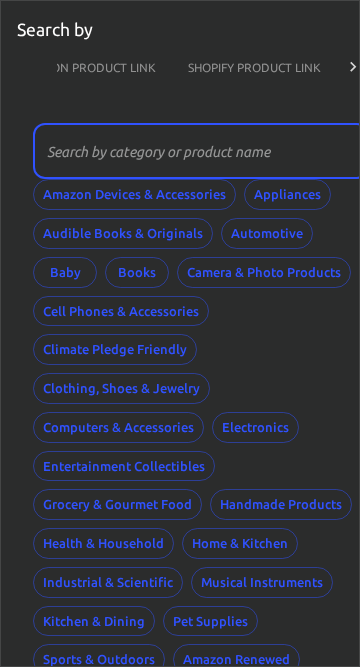scroll, scrollTop: 0, scrollLeft: 179, axis: horizontal 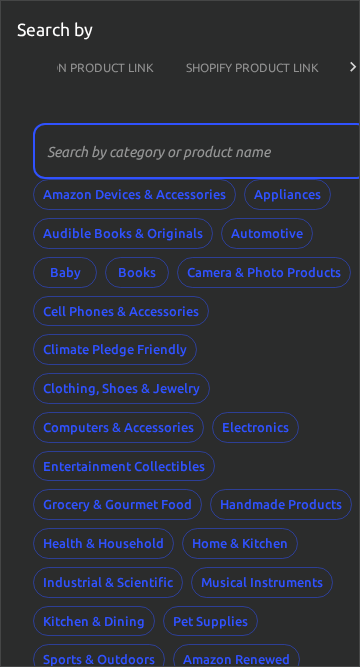 type 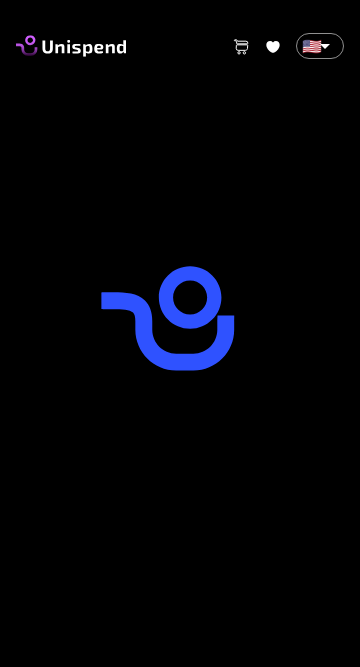 scroll, scrollTop: 0, scrollLeft: 0, axis: both 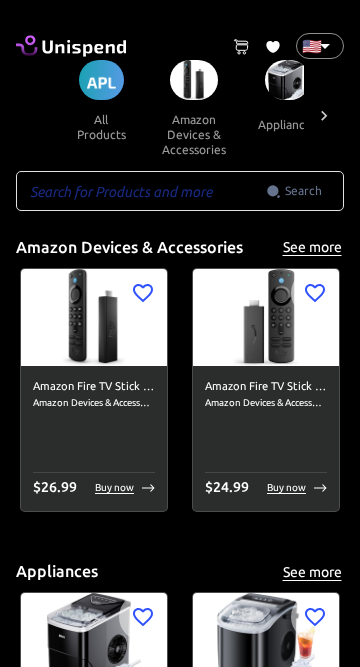 click on "0 Cart 0 Favorites 🇺🇸 US ​ all products amazon devices & accessories appliances audible books & originals automotive baby books camera & photo products cell phones & accessories climate pledge friendly clothing, shoes & jewelry computers & accessories electronics entertainment collectibles grocery & gourmet food handmade products health & household home & kitchen industrial & scientific musical instruments kitchen & dining pet supplies sports & outdoors amazon renewed apps & games arts, crafts & sewing beauty & personal care cds & vinyl mobile money fashion airtime swap crypto ​ Search ​ Amazon Devices & Accessories See more Amazon Fire TV Stick 4K Max streaming device, Wi-Fi 6, Alexa Voice Remote (includes TV controls)   Amazon Devices & Accessories $ 26.99 Buy now Amazon Fire TV Stick with Alexa Voice Remote (includes TV controls), free &amp; live TV without cable or satellite, HD streaming device   Amazon Devices & Accessories $ 24.99 Buy now Appliances See more   Appliances $ 109.99 Buy now" at bounding box center [180, 4950] 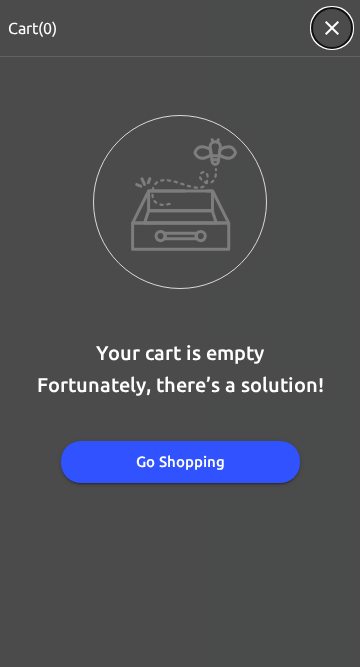 click at bounding box center [332, 28] 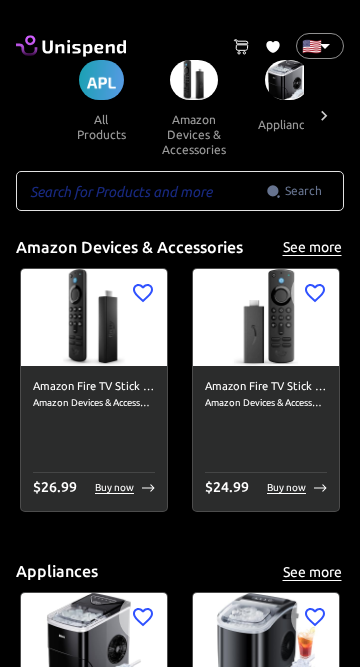 click 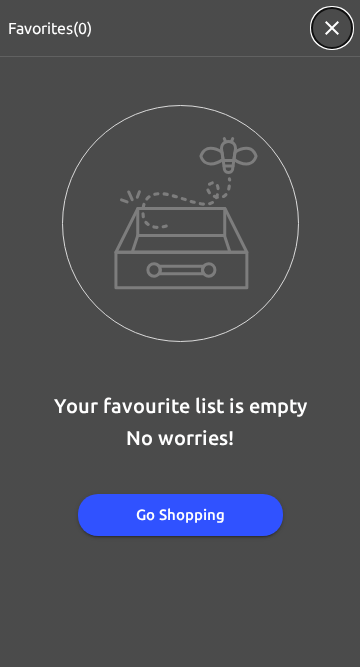 click 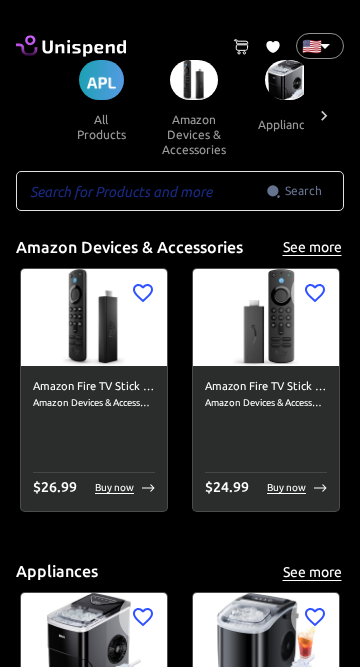 click at bounding box center [141, 191] 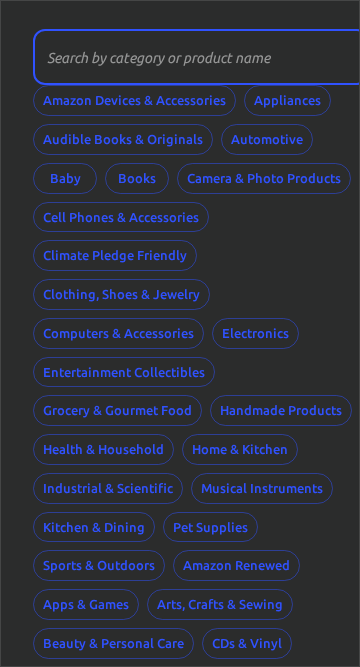click on "Amazon Devices & Accessories Appliances Audible Books & Originals Automotive Baby Books Camera & Photo Products Cell Phones & Accessories Climate Pledge Friendly Clothing, Shoes & Jewelry Computers & Accessories Electronics Entertainment Collectibles Grocery & Gourmet Food Handmade Products Health & Household Home & Kitchen Industrial & Scientific Musical Instruments Kitchen & Dining Pet Supplies Sports & Outdoors Amazon Renewed Apps & Games Arts, Crafts & Sewing Beauty & Personal Care CDs & Vinyl Mobile Money Fashion Airtime" at bounding box center [201, 391] 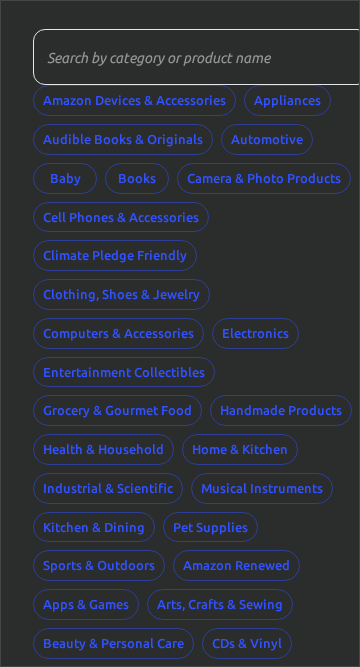 scroll, scrollTop: 393, scrollLeft: 0, axis: vertical 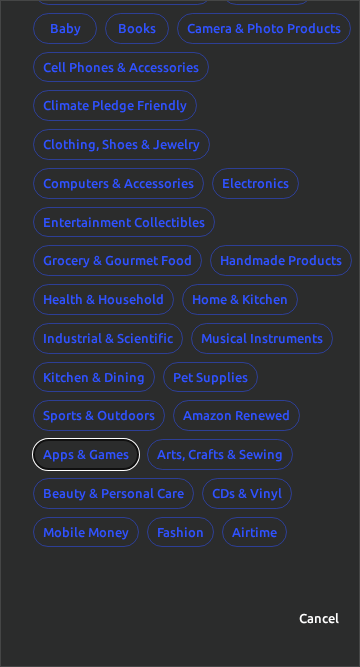 click on "Apps & Games" at bounding box center (86, 454) 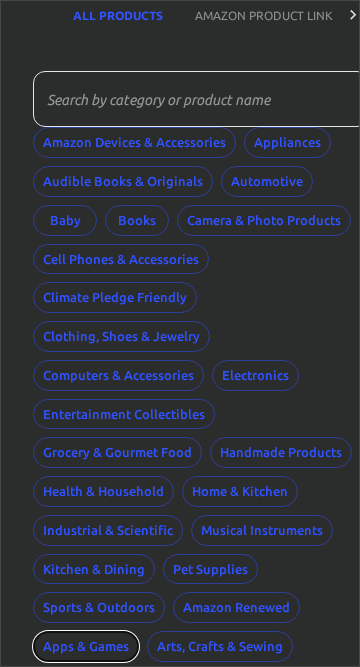 scroll, scrollTop: 0, scrollLeft: 0, axis: both 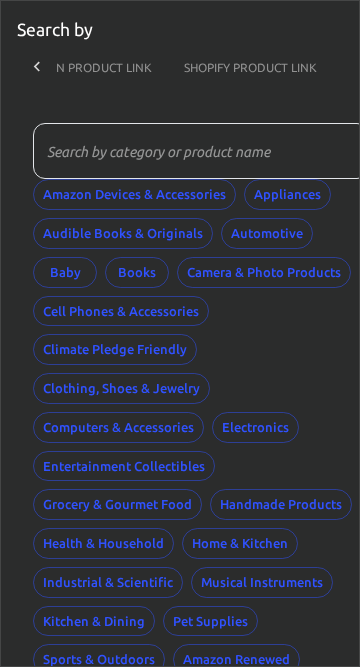 click 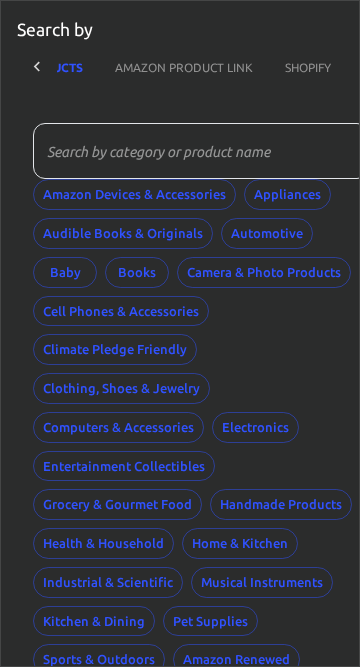 click 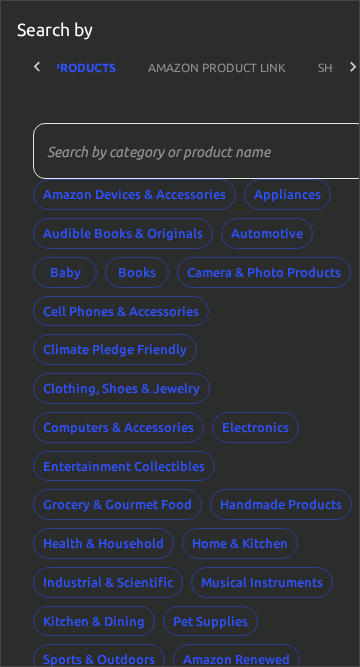 scroll, scrollTop: 0, scrollLeft: 0, axis: both 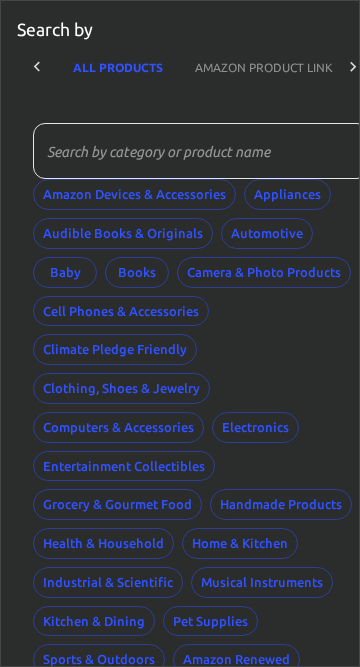 click on "ALL PRODUCTS AMAZON PRODUCT LINK SHOPIFY PRODUCT LINK" at bounding box center (195, 67) 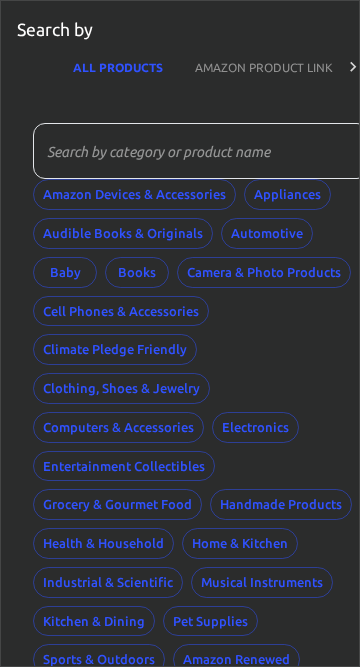 scroll, scrollTop: 0, scrollLeft: 215, axis: horizontal 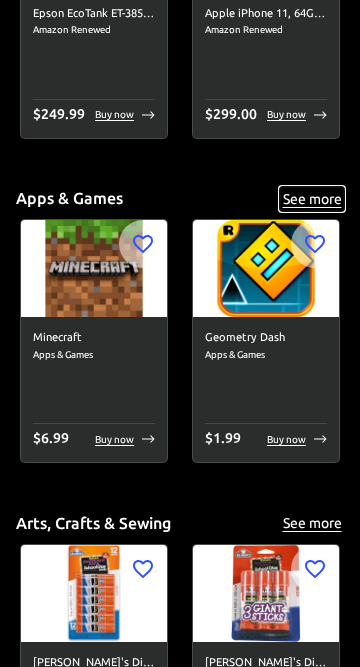 click on "See more" at bounding box center [312, 199] 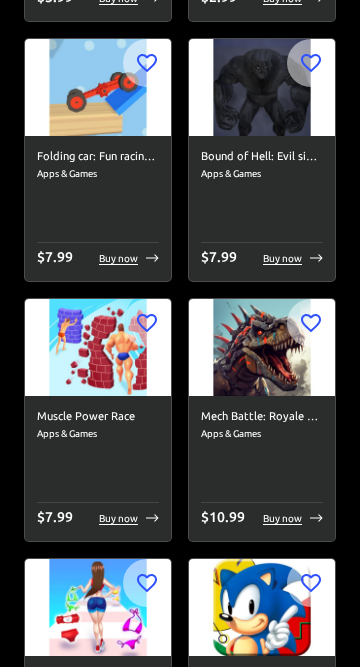 scroll, scrollTop: 0, scrollLeft: 0, axis: both 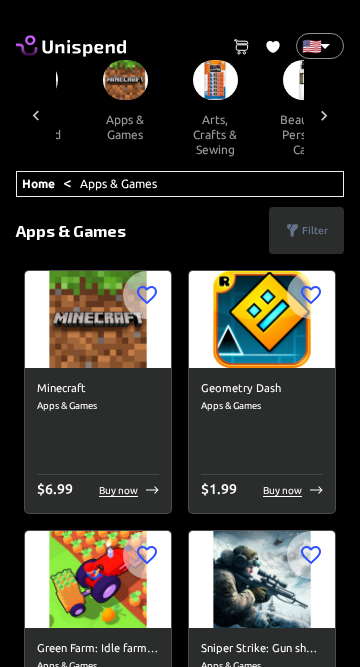 click 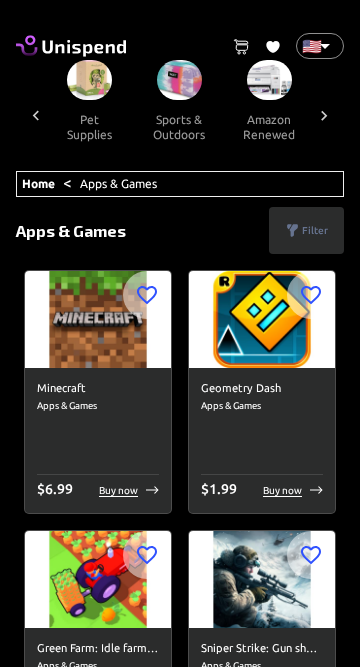 click at bounding box center (36, 115) 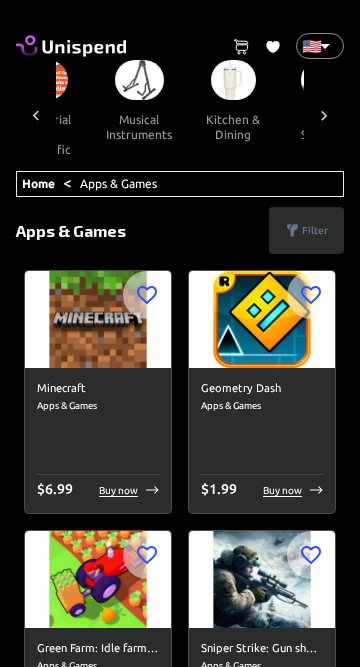 click at bounding box center [36, 115] 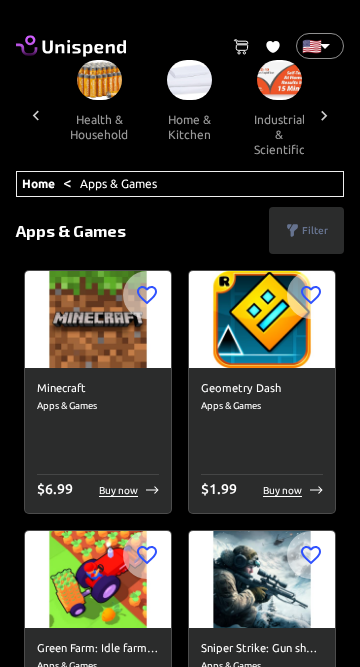 click 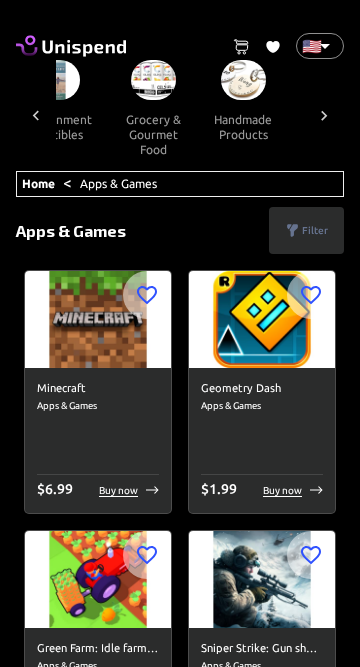 click 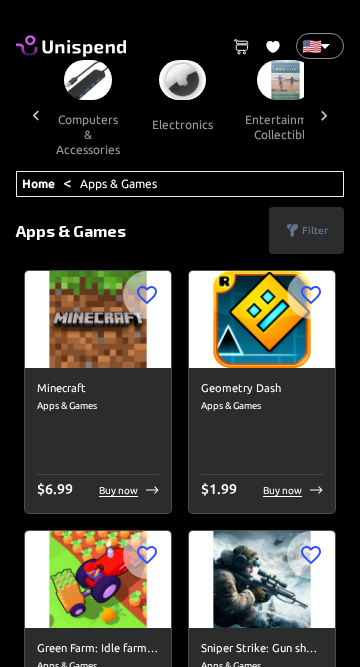 click at bounding box center (36, 115) 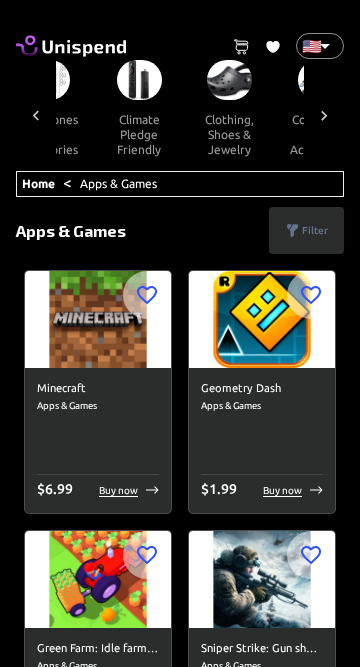 click 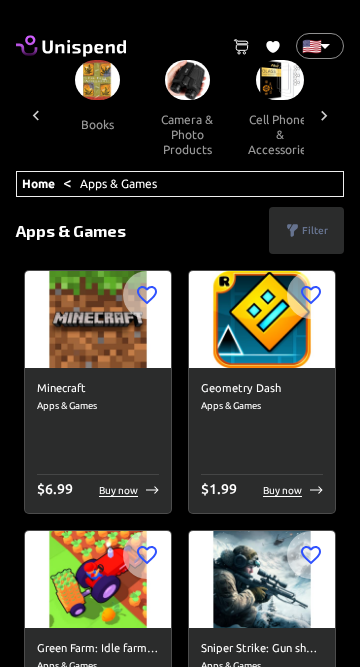 click 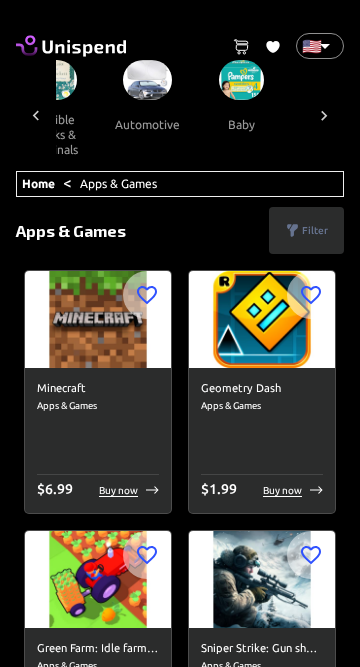 click at bounding box center (36, 115) 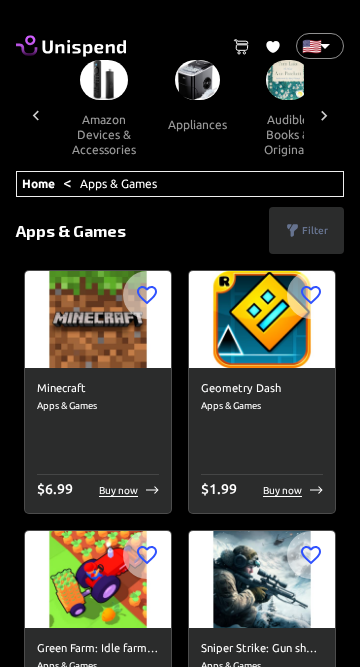 click 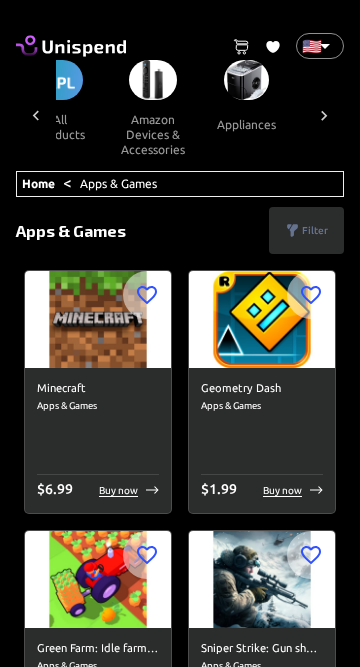 scroll, scrollTop: 0, scrollLeft: 0, axis: both 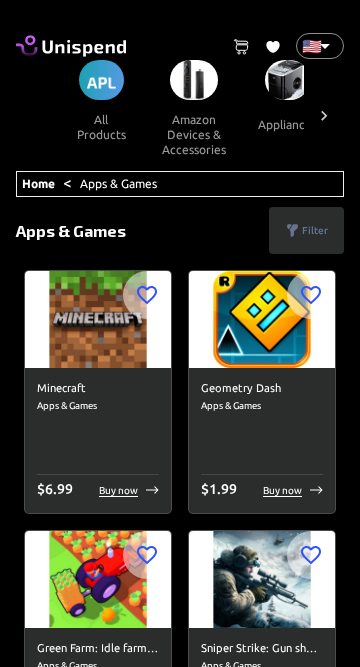 click on "all products amazon devices & accessories appliances audible books & originals automotive baby books camera & photo products cell phones & accessories climate pledge friendly clothing, shoes & jewelry computers & accessories electronics entertainment collectibles grocery & gourmet food handmade products health & household home & kitchen industrial & scientific musical instruments kitchen & dining pet supplies sports & outdoors amazon renewed apps & games arts, crafts & sewing beauty & personal care cds & vinyl mobile money fashion airtime swap crypto" at bounding box center [180, 115] 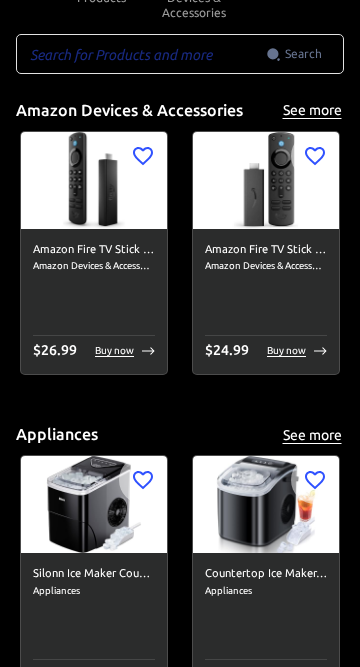 scroll, scrollTop: 164, scrollLeft: 0, axis: vertical 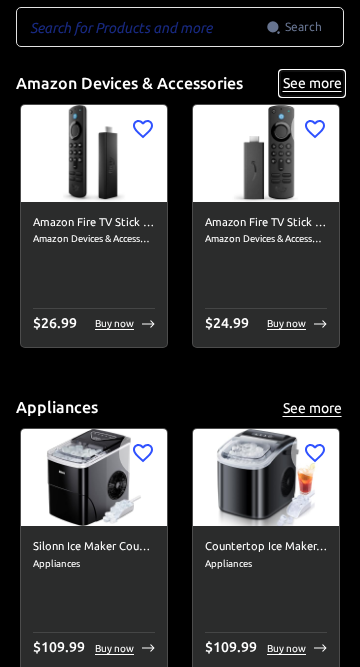 click on "See more" at bounding box center [312, 83] 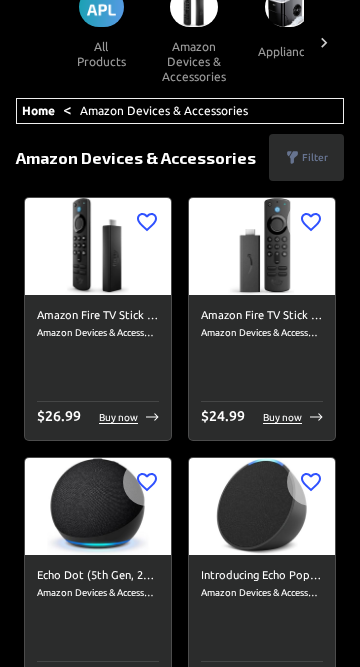 scroll, scrollTop: 0, scrollLeft: 0, axis: both 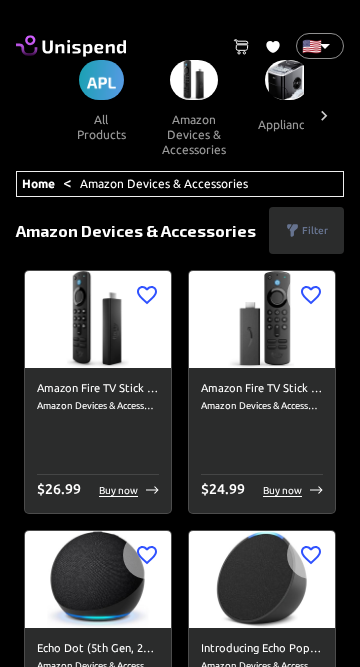 click on "all products" at bounding box center (101, 127) 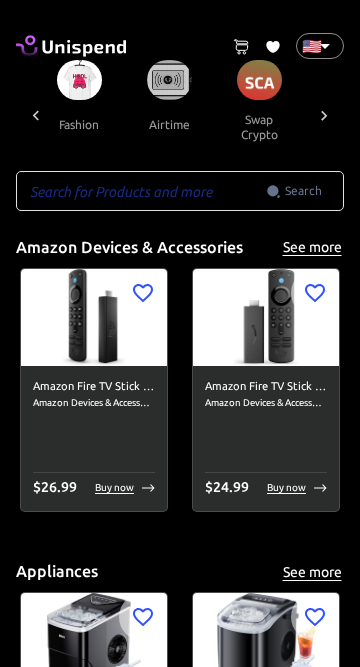 scroll, scrollTop: 0, scrollLeft: 2860, axis: horizontal 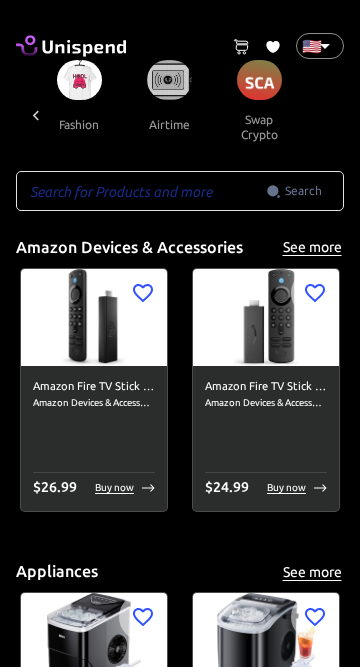 click on "swap crypto" at bounding box center (259, 127) 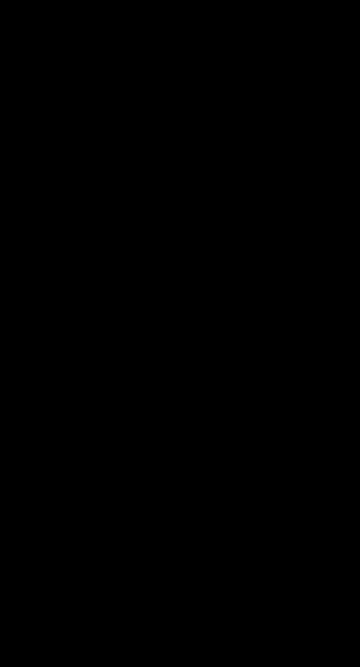 scroll, scrollTop: 0, scrollLeft: 0, axis: both 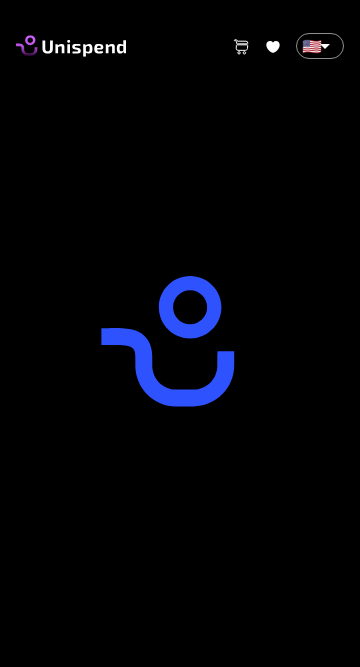 click on "0 Cart 0 Favorites 🇺🇸 US ​ Terms and Conditions )" at bounding box center [180, 421] 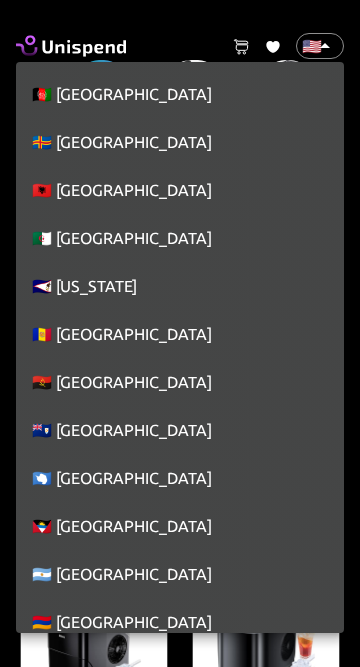 click at bounding box center (180, 333) 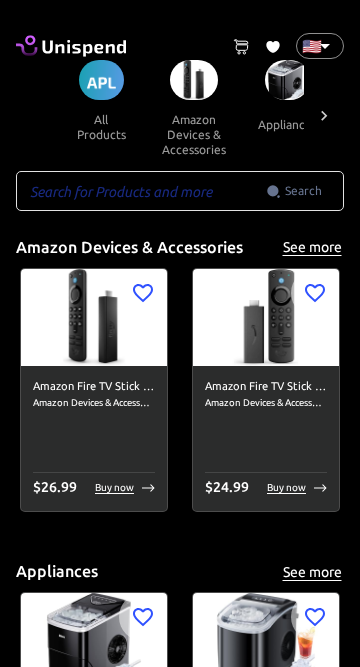 scroll, scrollTop: 10930, scrollLeft: 0, axis: vertical 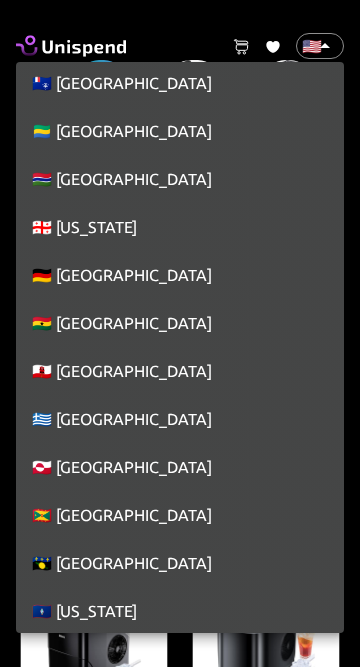 click on "🇩🇪 [GEOGRAPHIC_DATA]" at bounding box center [180, 275] 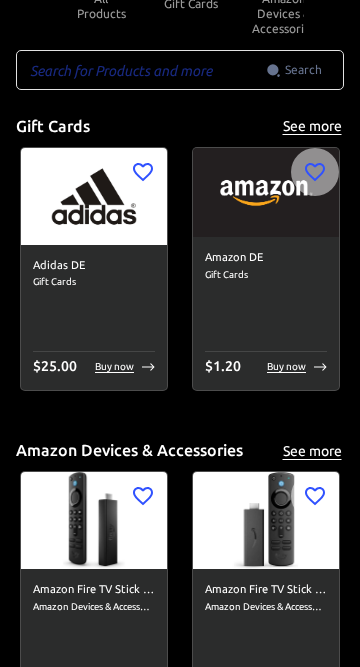 scroll, scrollTop: 121, scrollLeft: 0, axis: vertical 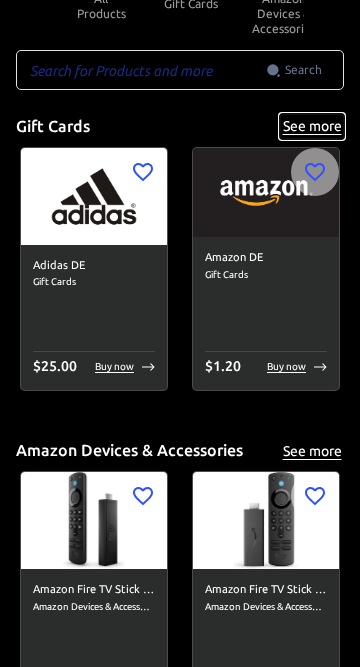 click on "See more" at bounding box center [312, 126] 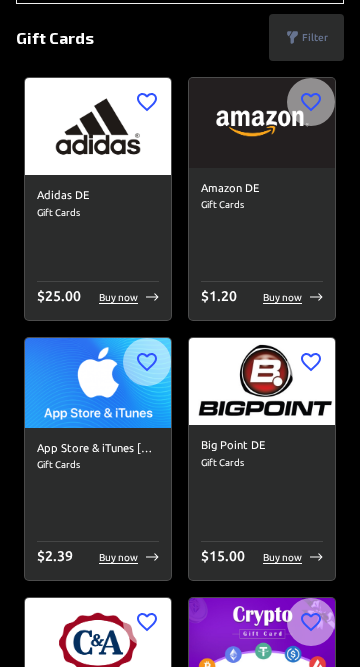 scroll, scrollTop: 0, scrollLeft: 0, axis: both 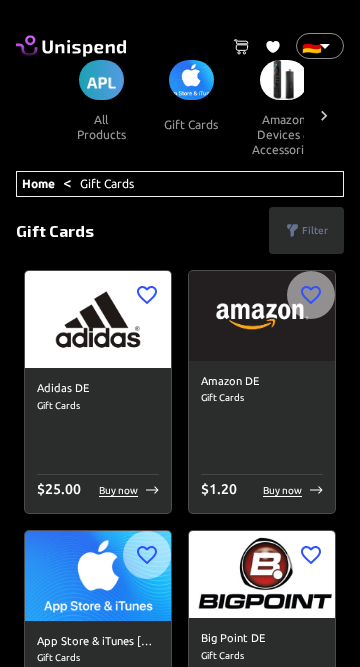 click at bounding box center (324, 115) 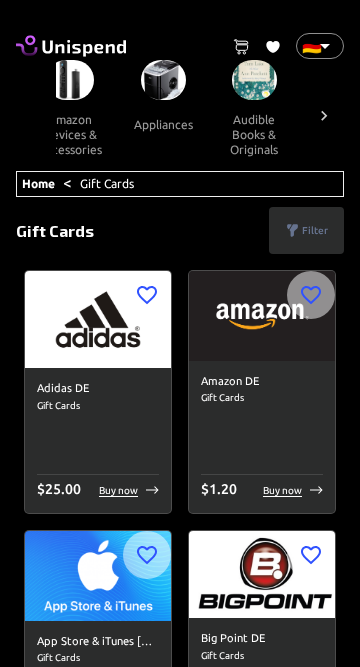 scroll, scrollTop: 0, scrollLeft: 219, axis: horizontal 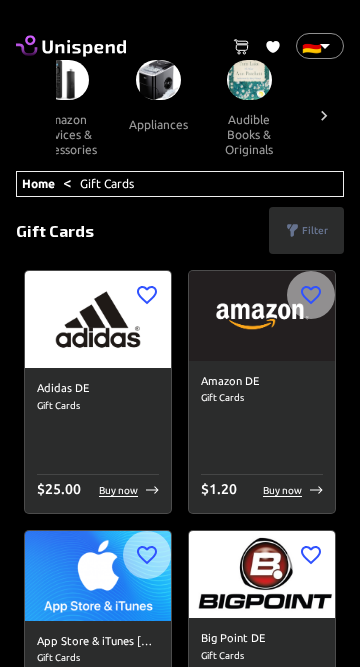 click on "0 Cart 0 Favorites 🇩🇪 DE ​ all products gift cards amazon devices & accessories appliances audible books & originals automotive baby books camera & photo products cell phones & accessories climate pledge friendly clothing, shoes & jewelry computers & accessories electronics entertainment collectibles grocery & gourmet food handmade products health & household home & kitchen industrial & scientific musical instruments kitchen & dining pet supplies sports & outdoors amazon renewed apps & games arts, crafts & sewing beauty & personal care cds & vinyl mobile money fashion airtime swap crypto Home    <  Gift Cards ​ Search ​   Filter Clear filters Price range   $ 1  -  $25 $ 26  -  $50 $ 51  -  $100 $ 101  -  $500 $ 501  -  more Category   (1) Gift Cards Amazon Devices & Accessories Appliances Audible Books & Originals Automotive Baby Books Camera & Photo Products Cell Phones & Accessories Climate Pledge Friendly Clothing, Shoes & Jewelry Computers & Accessories Electronics Entertainment Collectibles" at bounding box center (180, 3447) 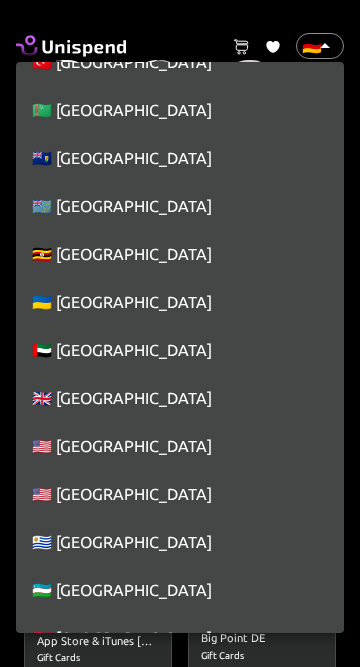 scroll, scrollTop: 10857, scrollLeft: 0, axis: vertical 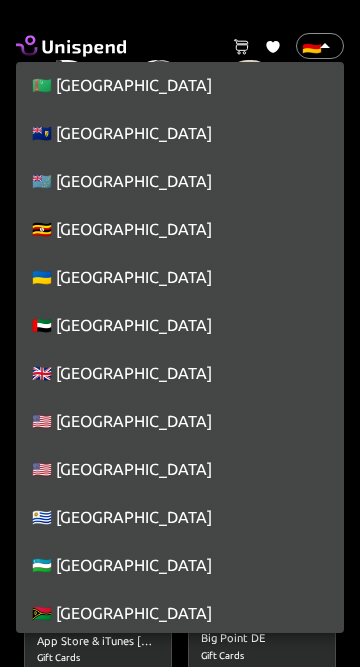 click on "🇬🇧 [GEOGRAPHIC_DATA]" at bounding box center (180, 373) 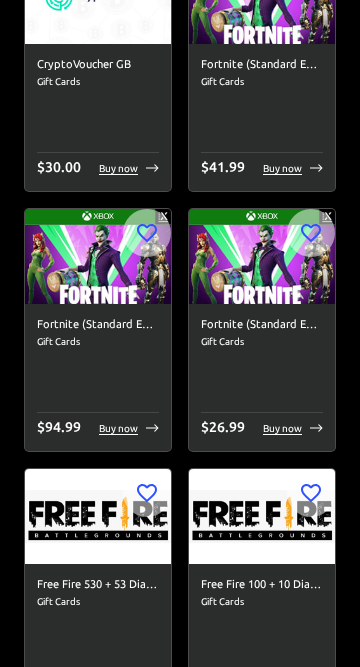 scroll, scrollTop: 0, scrollLeft: 0, axis: both 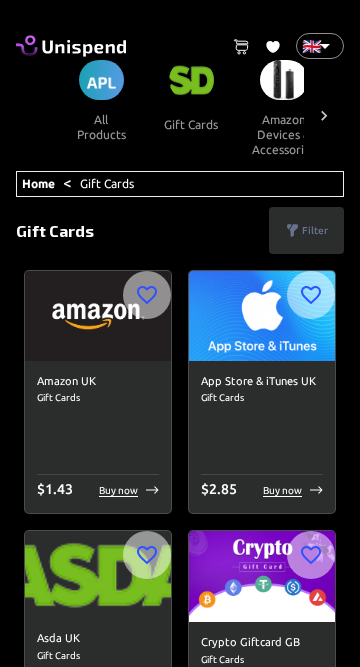 click on "0 Cart 0 Favorites 🇬🇧 GB ​ all products gift cards amazon devices & accessories appliances audible books & originals automotive baby books camera & photo products cell phones & accessories climate pledge friendly clothing, shoes & jewelry computers & accessories electronics entertainment collectibles grocery & gourmet food handmade products health & household home & kitchen industrial & scientific musical instruments kitchen & dining pet supplies sports & outdoors amazon renewed apps & games arts, crafts & sewing beauty & personal care cds & vinyl mobile money fashion airtime swap crypto Home    <  Gift Cards ​ Search ​   Filter Clear filters Price range   $ 1  -  $25 $ 26  -  $50 $ 51  -  $100 $ 101  -  $500 $ 501  -  more Category   (1) Gift Cards Amazon Devices & Accessories Appliances Audible Books & Originals Automotive Baby Books Camera & Photo Products Cell Phones & Accessories Climate Pledge Friendly Clothing, Shoes & Jewelry Computers & Accessories Electronics Entertainment Collectibles" at bounding box center (180, 2407) 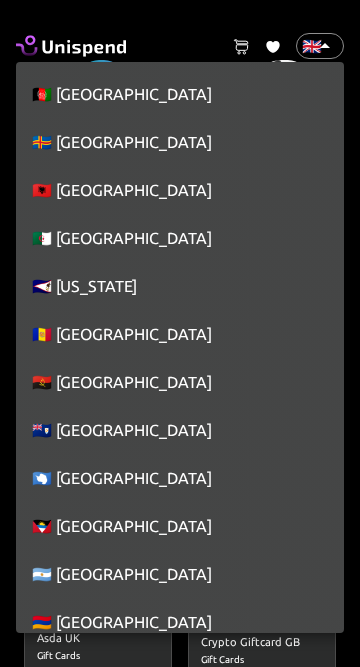 scroll, scrollTop: 10882, scrollLeft: 0, axis: vertical 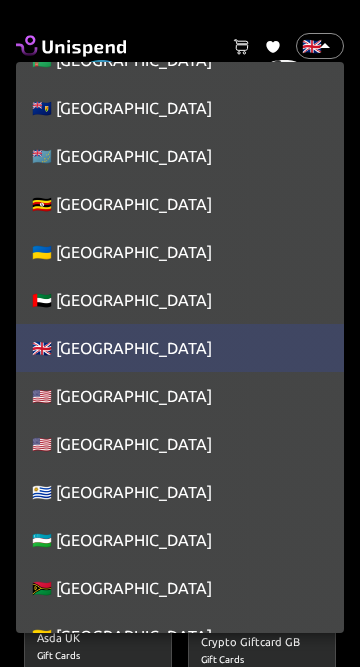 click on "🇺🇸 [GEOGRAPHIC_DATA]" at bounding box center [180, 396] 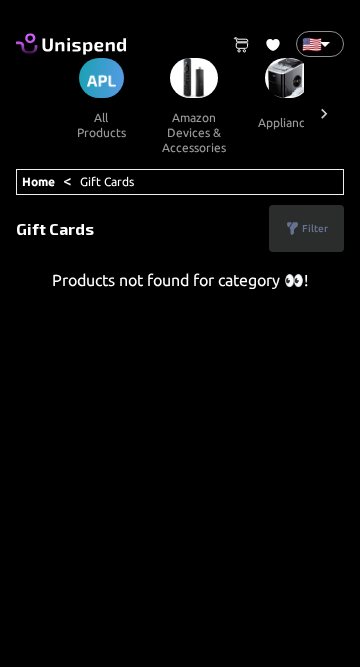 scroll, scrollTop: 0, scrollLeft: 0, axis: both 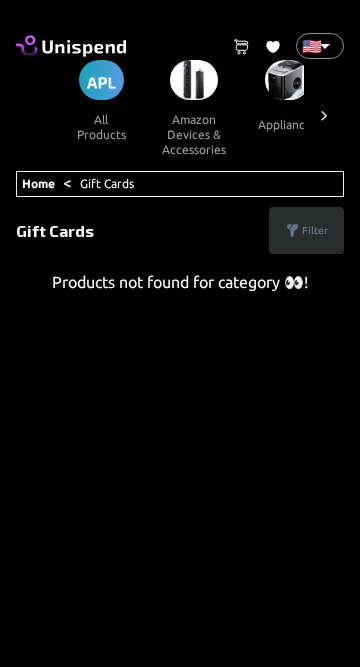 click on "Products not found for category 👀!" at bounding box center (180, 282) 